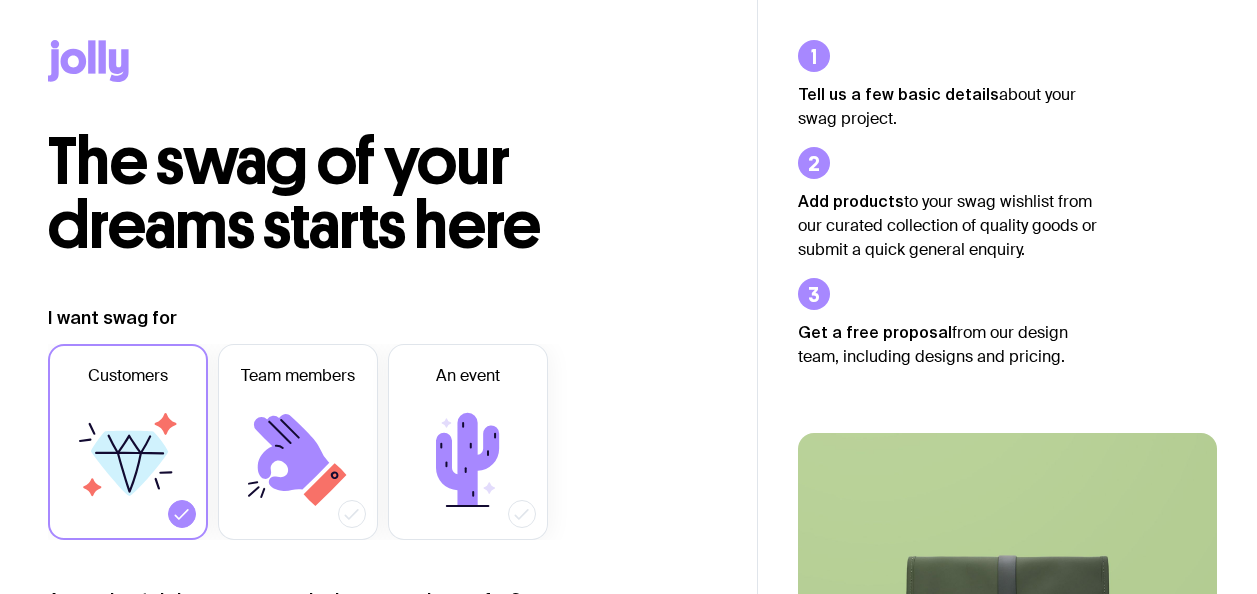 scroll, scrollTop: 0, scrollLeft: 0, axis: both 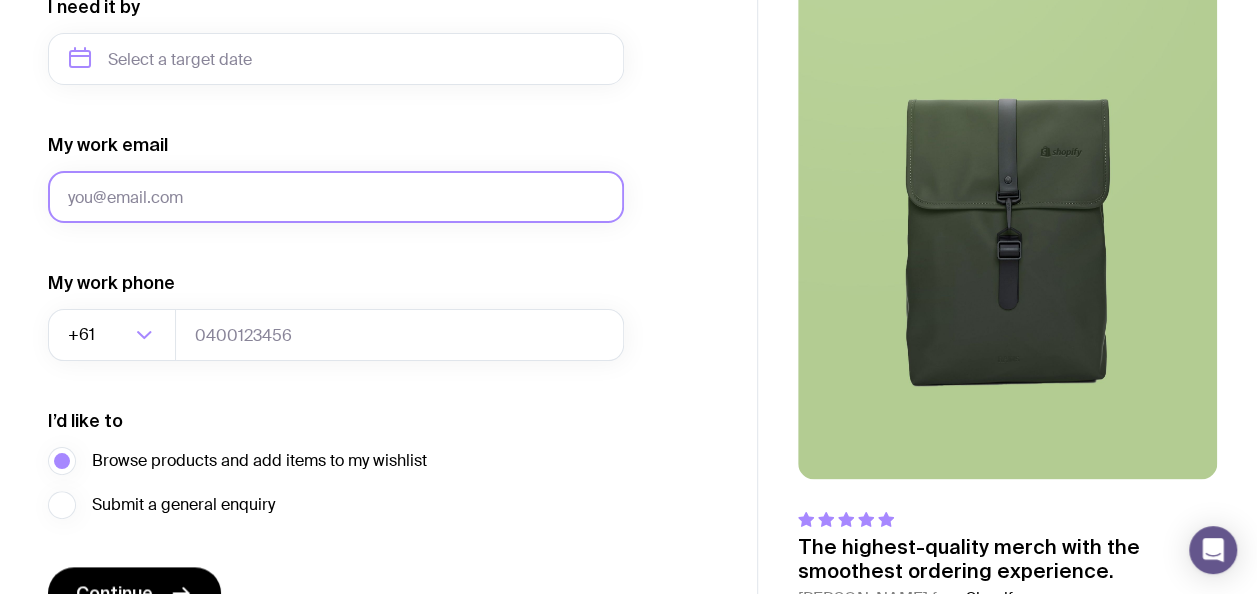 click on "My work email" at bounding box center (336, 197) 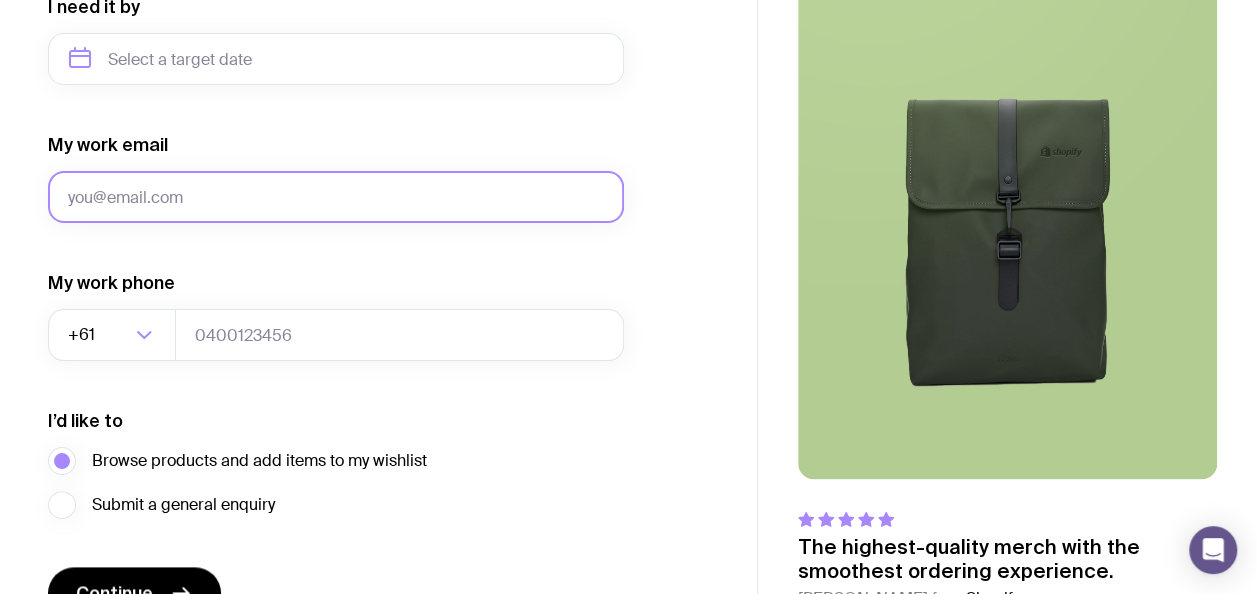 type on "[PERSON_NAME][EMAIL_ADDRESS][DOMAIN_NAME]" 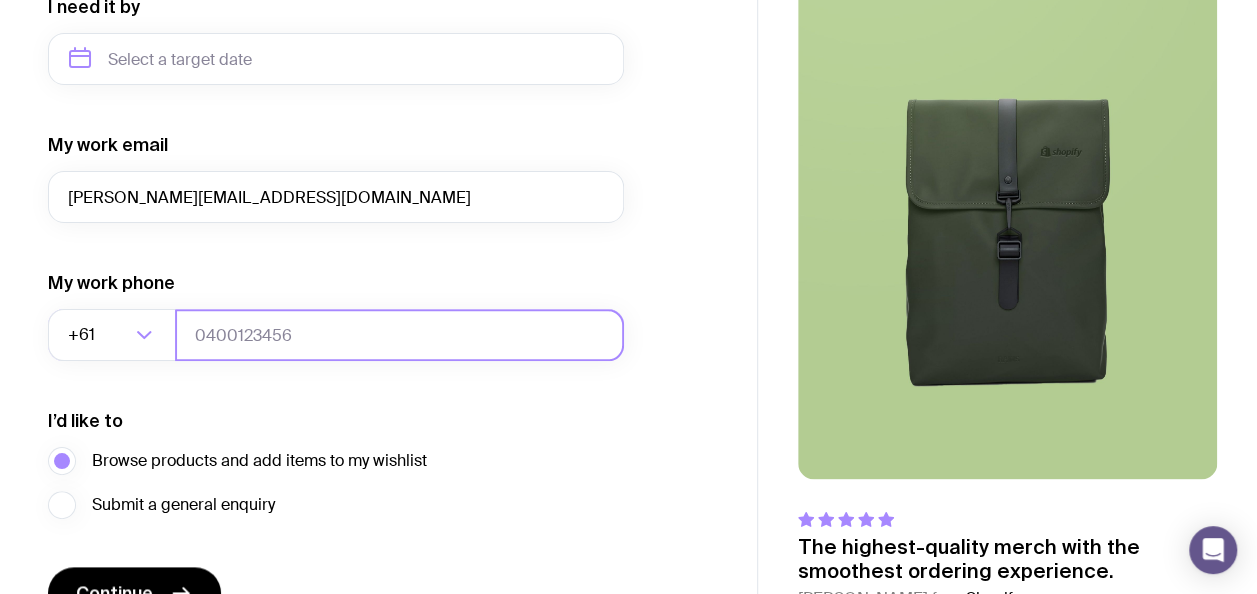 click at bounding box center [399, 335] 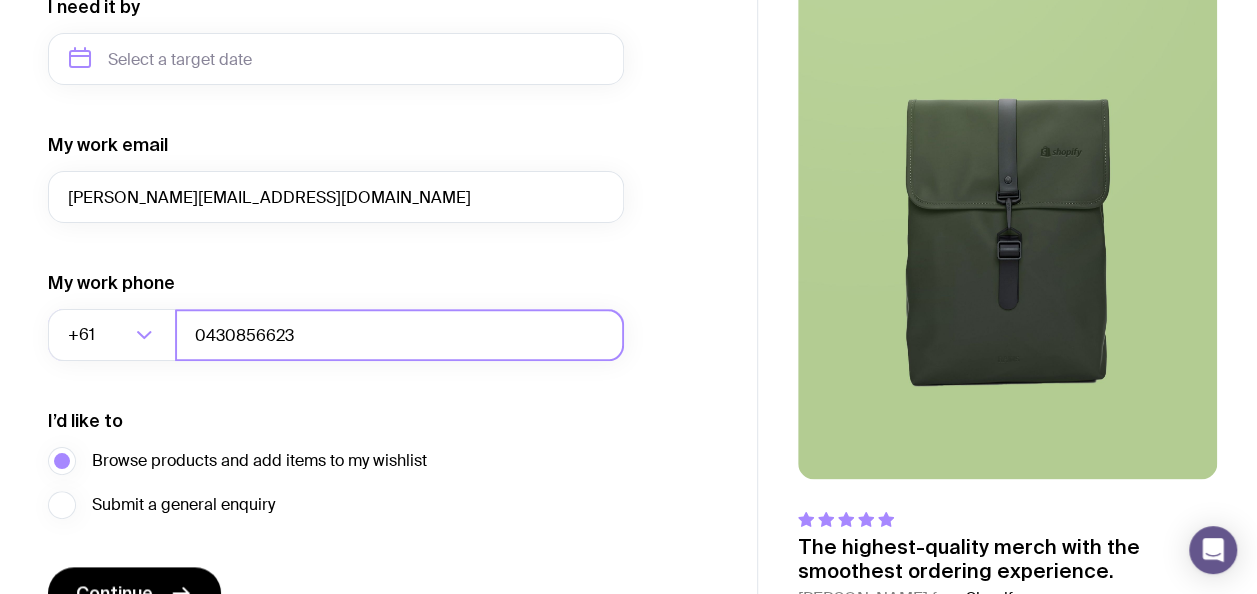 scroll, scrollTop: 1106, scrollLeft: 0, axis: vertical 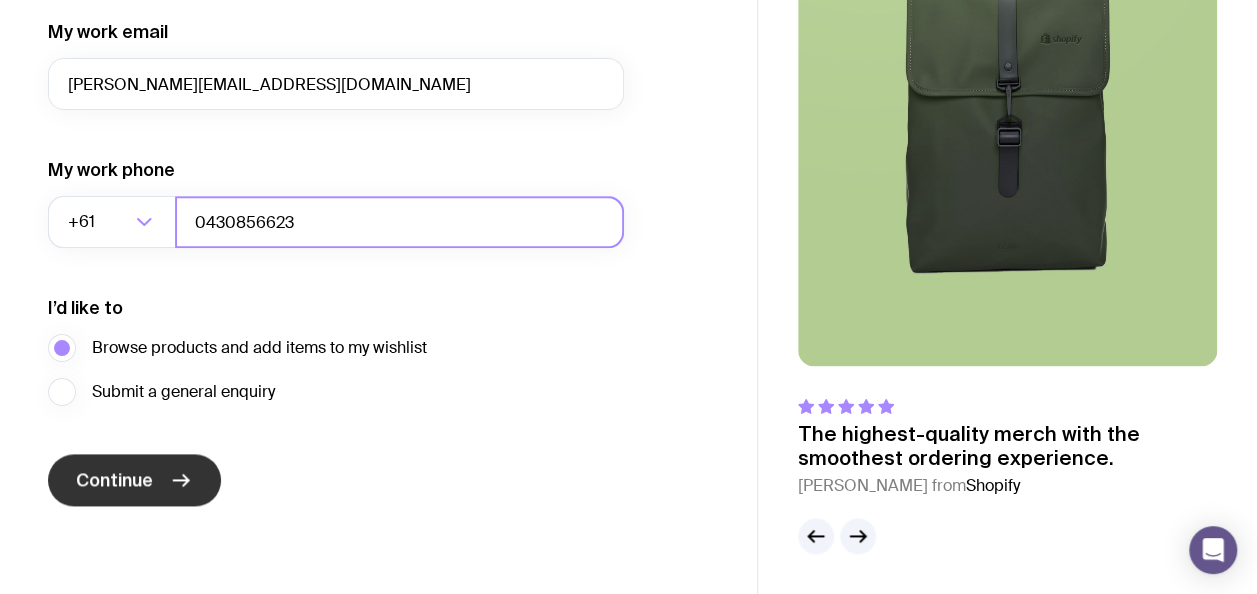 type on "0430856623" 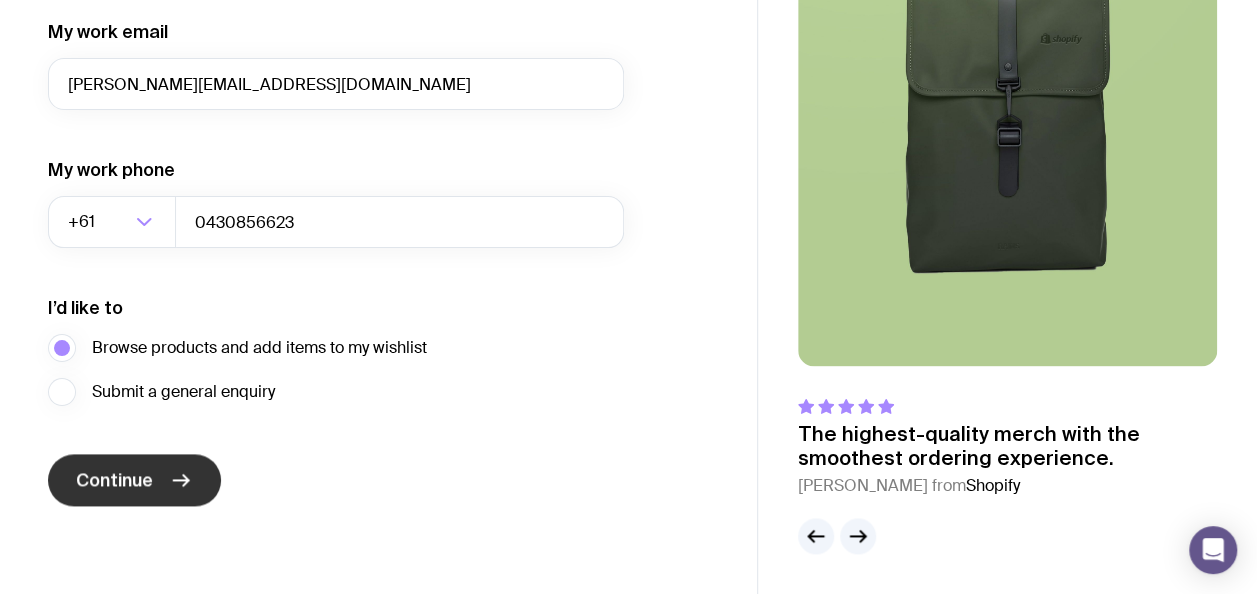 click on "Continue" at bounding box center [134, 480] 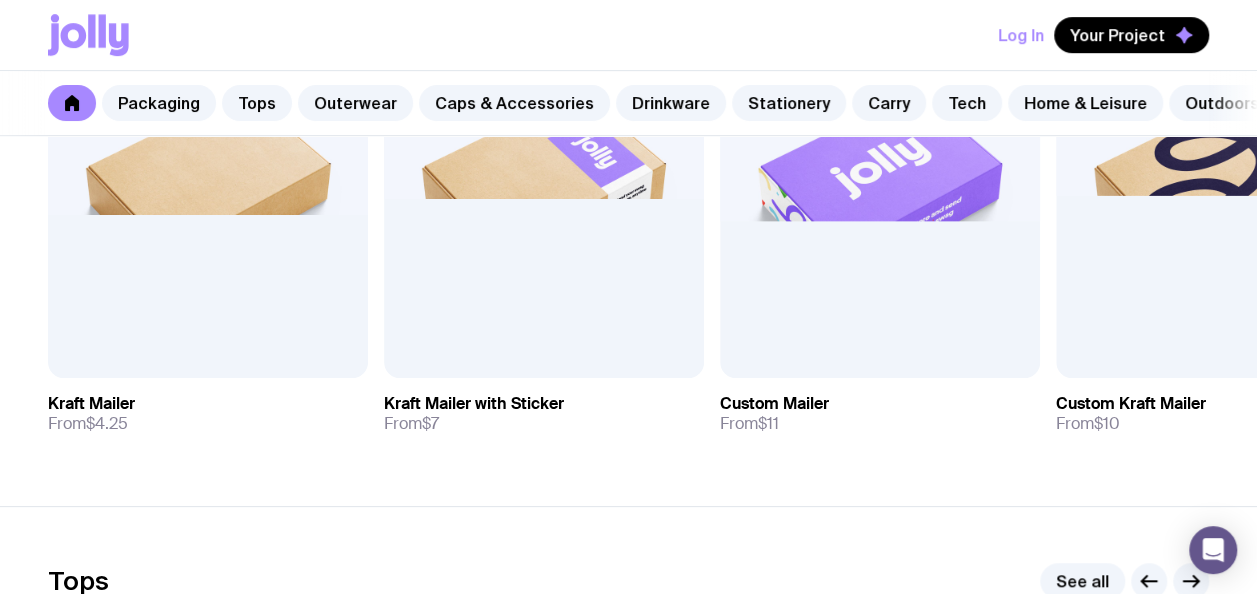 scroll, scrollTop: 524, scrollLeft: 0, axis: vertical 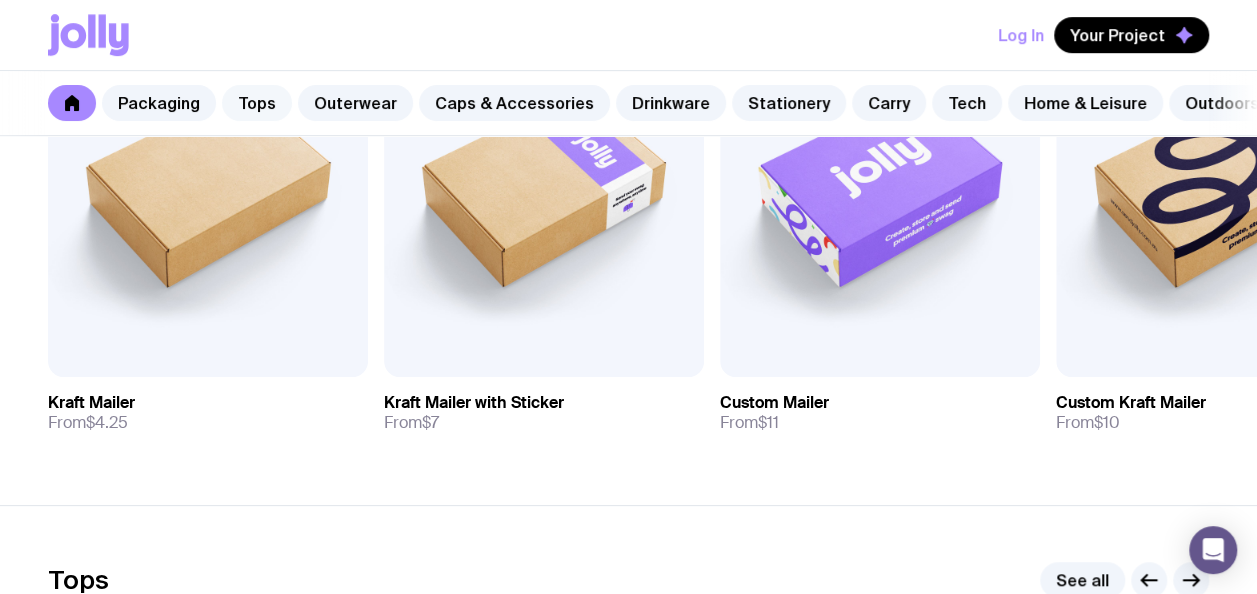 click on "Tops" 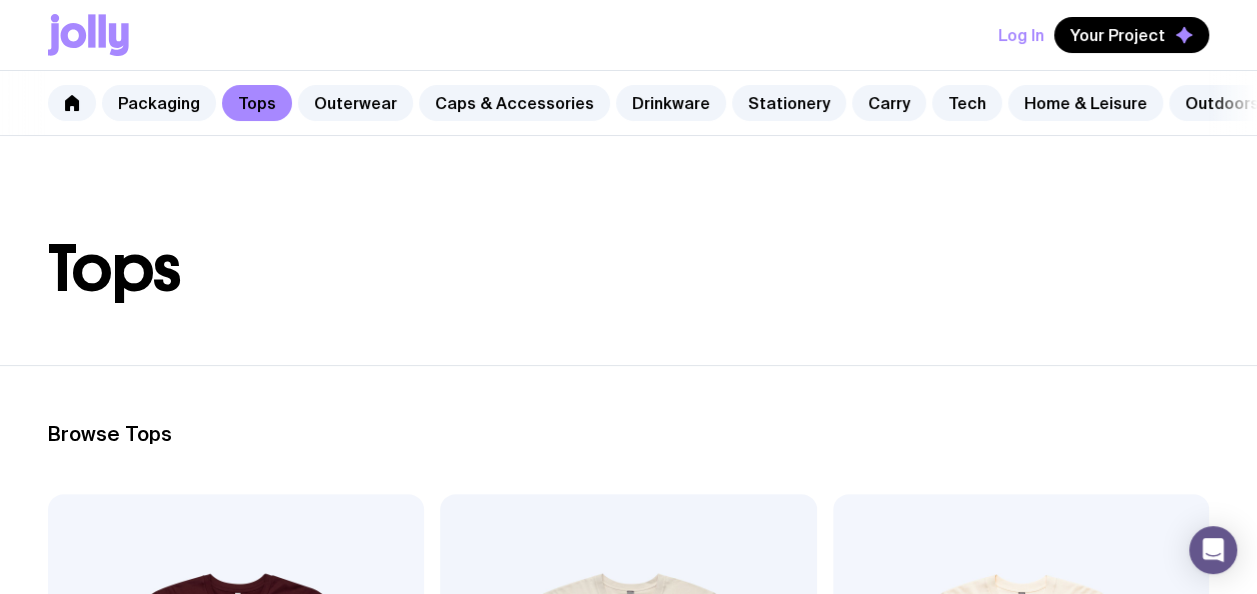 scroll, scrollTop: 0, scrollLeft: 0, axis: both 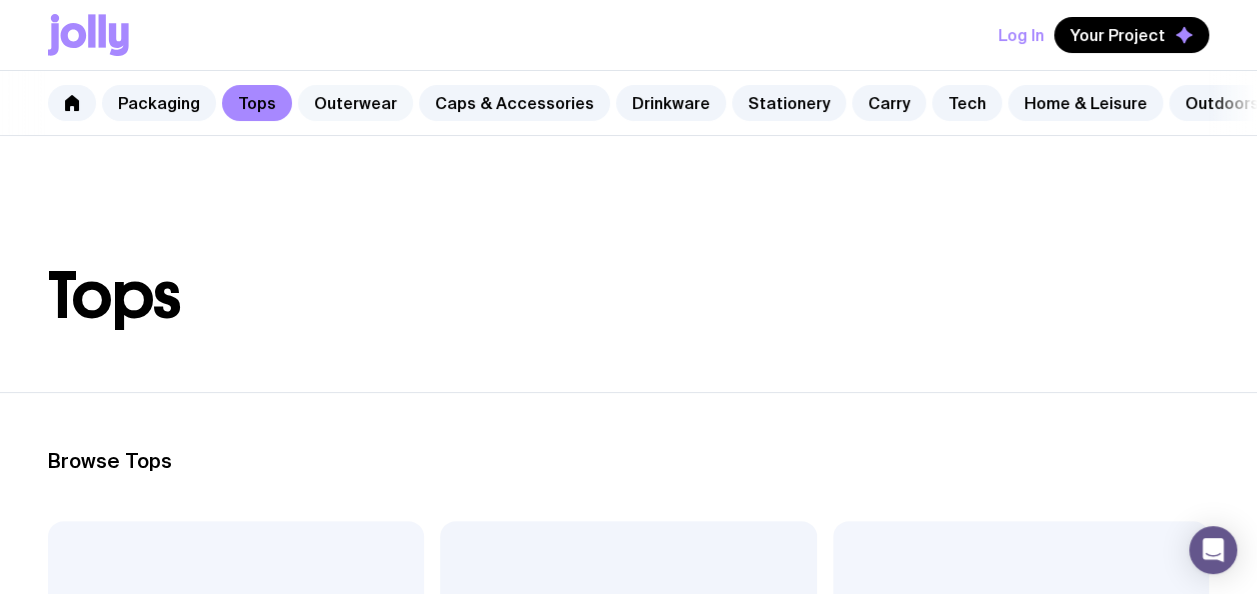 click on "Outerwear" 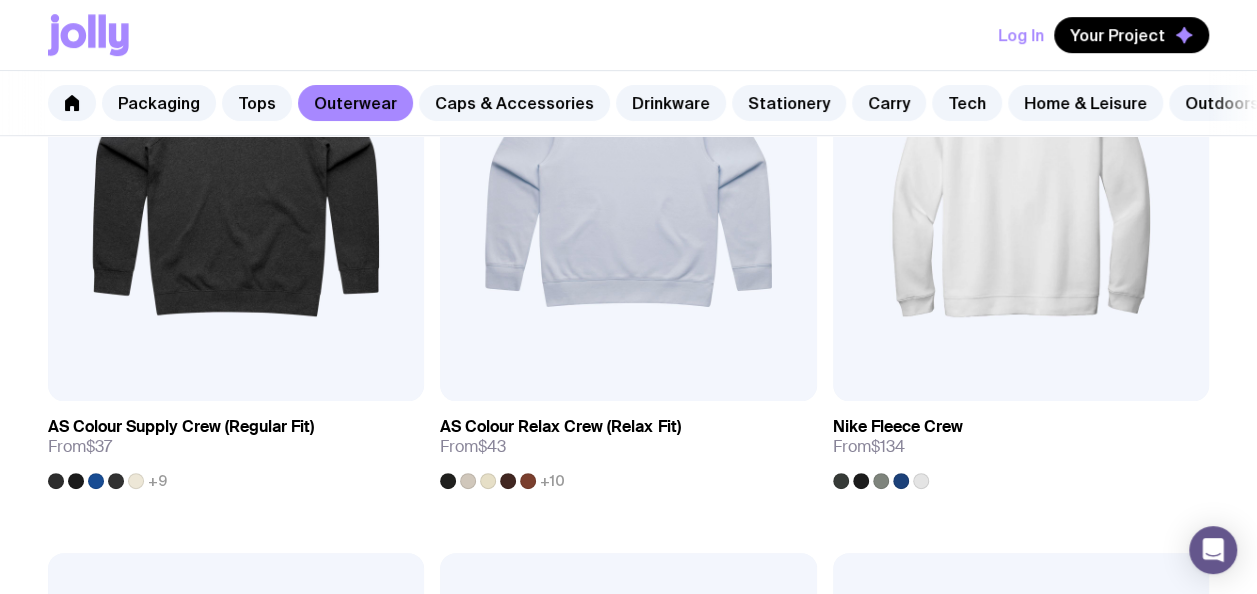 scroll, scrollTop: 573, scrollLeft: 0, axis: vertical 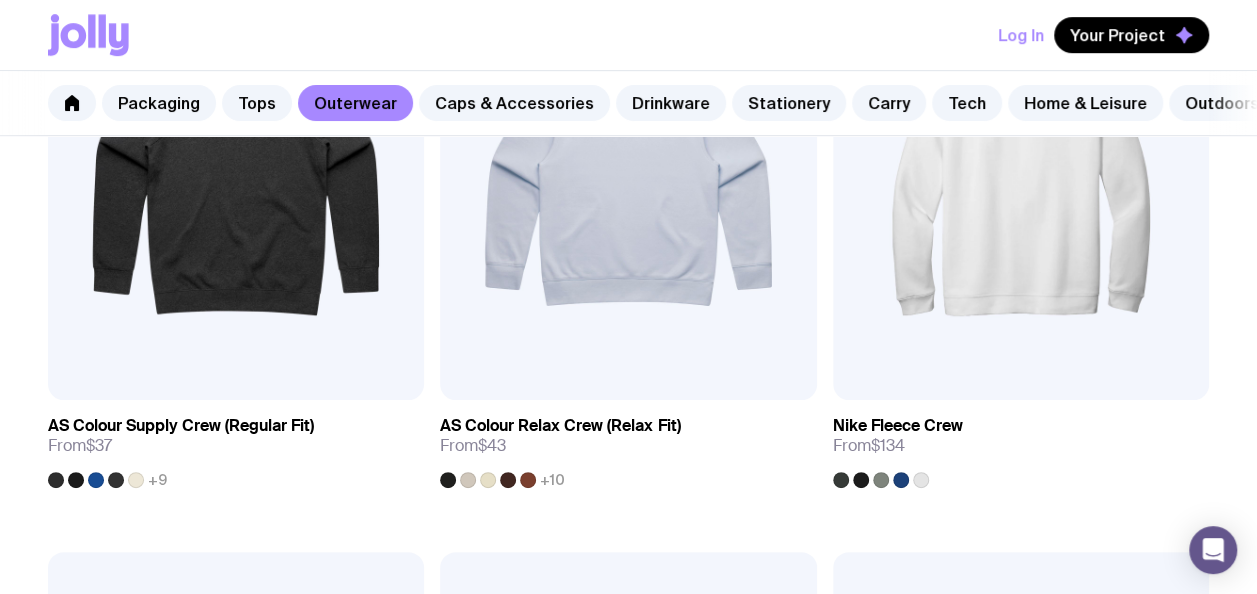 click on "Add to wishlist View AS Colour Supply Crew (Regular Fit) From  $37  +9 Add to wishlist View AS Colour Relax Crew (Relax Fit) From  $43  +10 Add to wishlist View Nike Fleece Crew From  $134 Add to wishlist View AS Colour 1/4 Zip From  $51  +3 Add to wishlist View 1/4 Zip Fleece From  $61  +1 Add to wishlist View The North Face 1/4 Zip Fleece From  $100 Add to wishlist View AS Colour Supply Hoody From  $41  +15 Add to wishlist View AS Premium Weight Hoody From  $48.50  +8 Add to wishlist View Insulated Puffer Vest From  $50 Add to wishlist View Puffer Vest From  $109 Add to wishlist View Macpac Light Down Vest From  $125 Add to wishlist View Macpac Halo Down Vest From  $154  Load more" 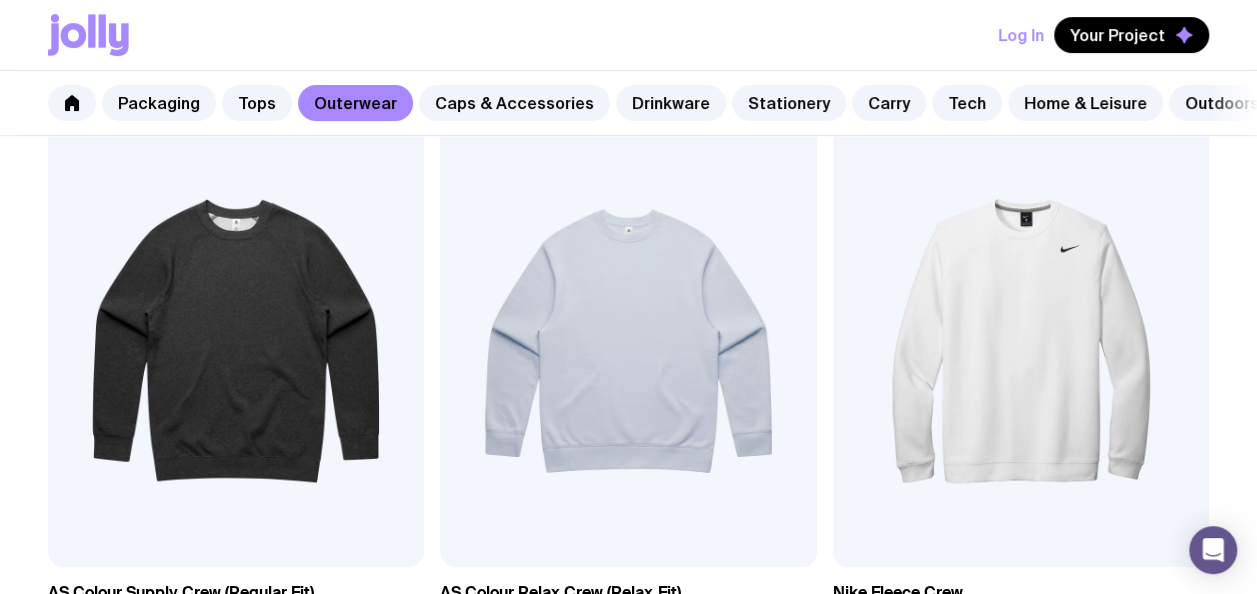 scroll, scrollTop: 0, scrollLeft: 0, axis: both 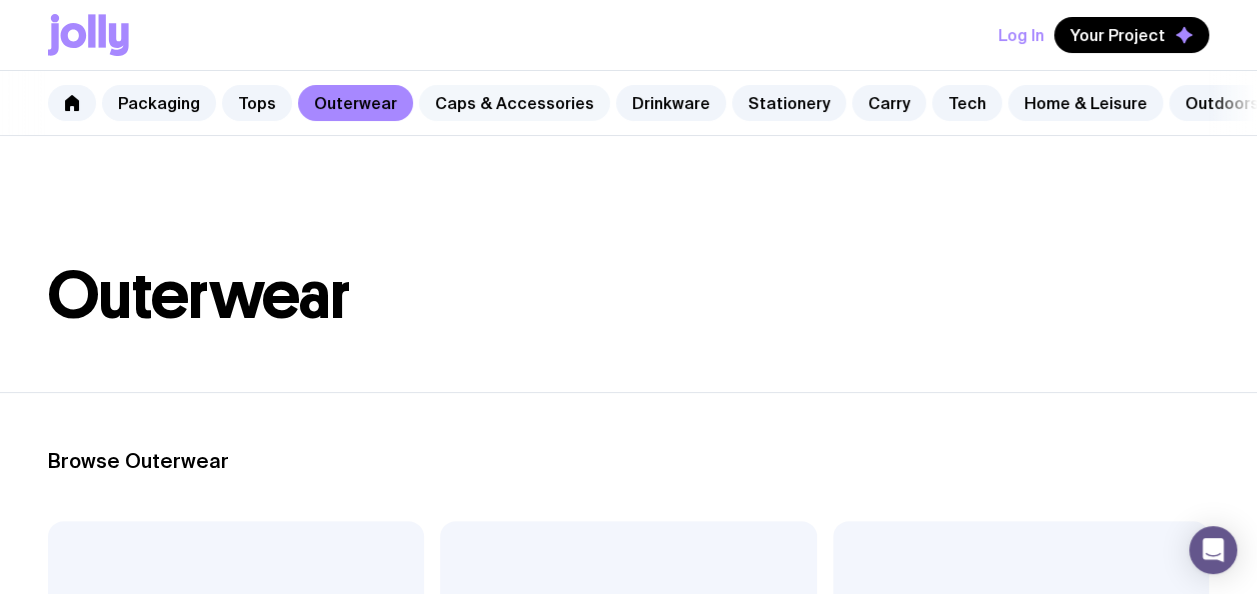 click on "Caps & Accessories" 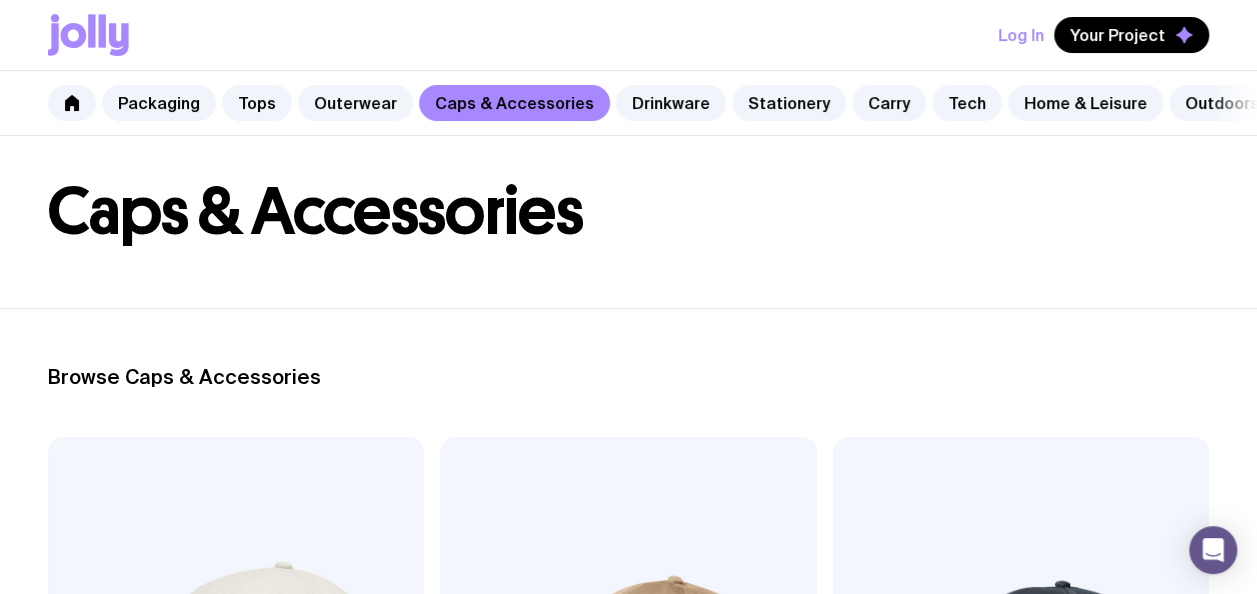 scroll, scrollTop: 0, scrollLeft: 0, axis: both 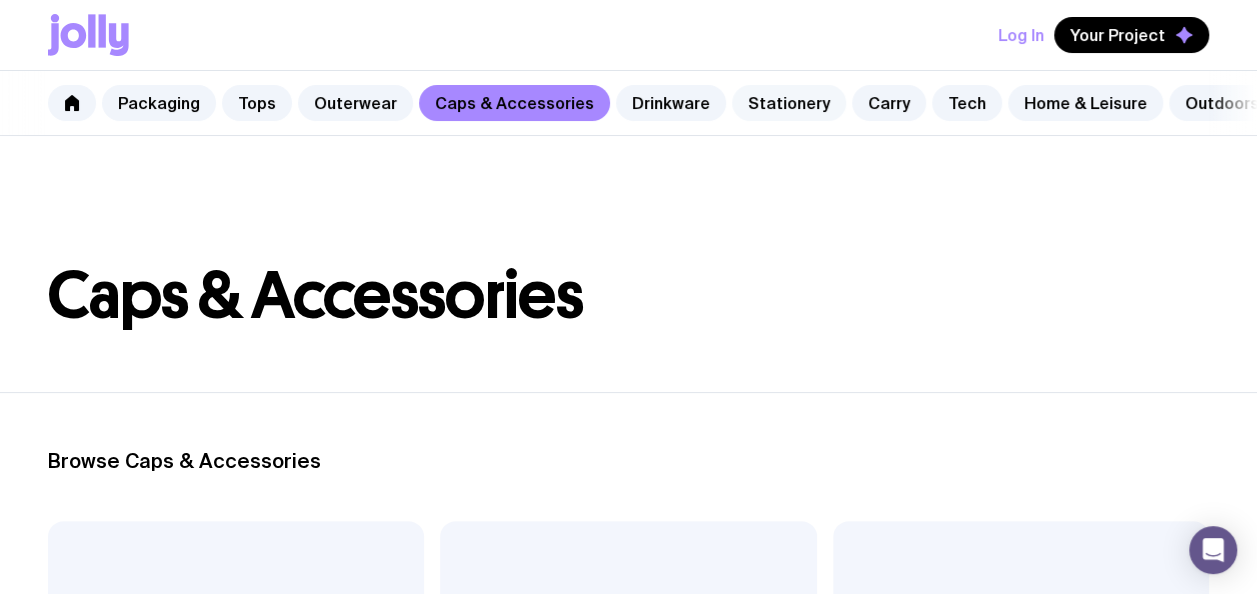 click on "Stationery" 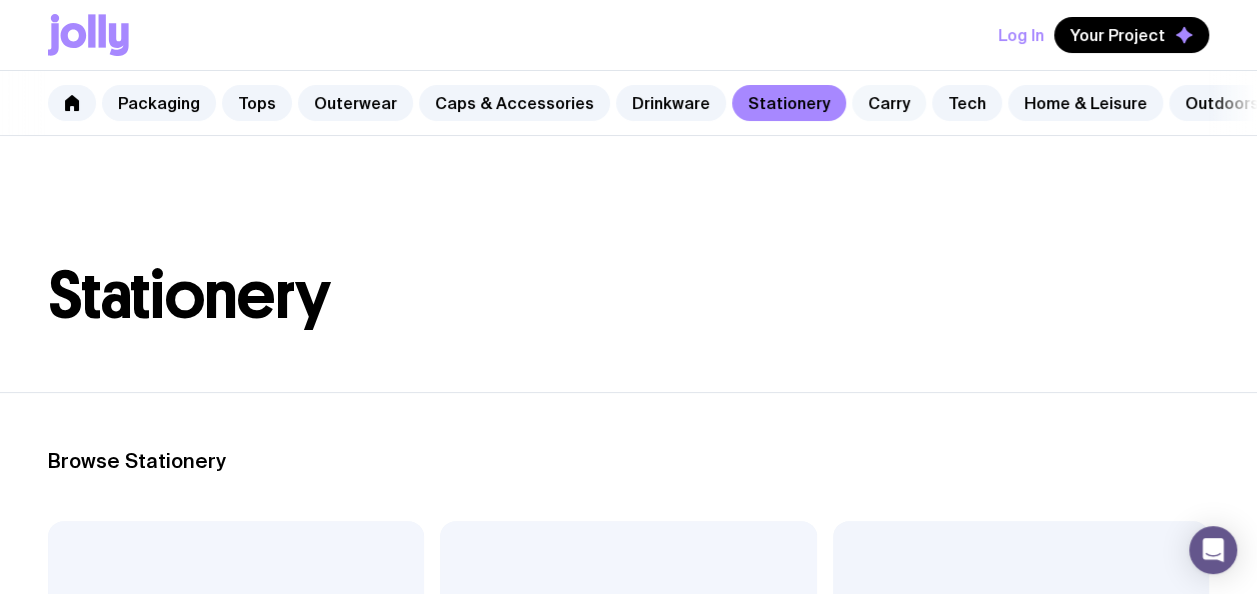 scroll, scrollTop: 0, scrollLeft: 120, axis: horizontal 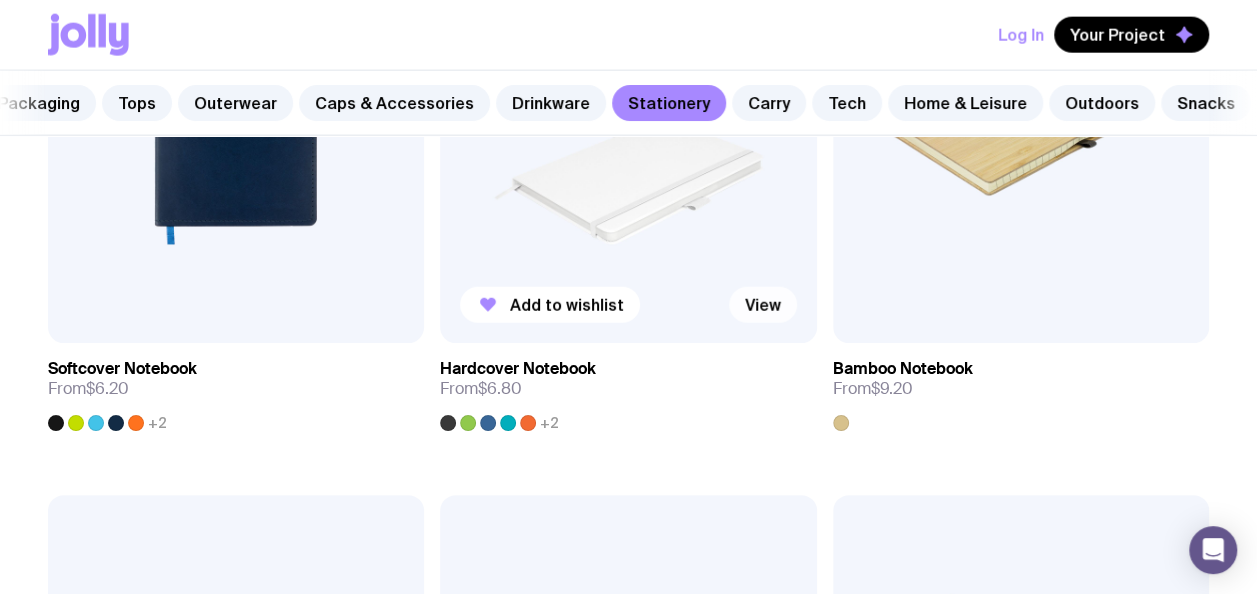click on "View" at bounding box center (763, 305) 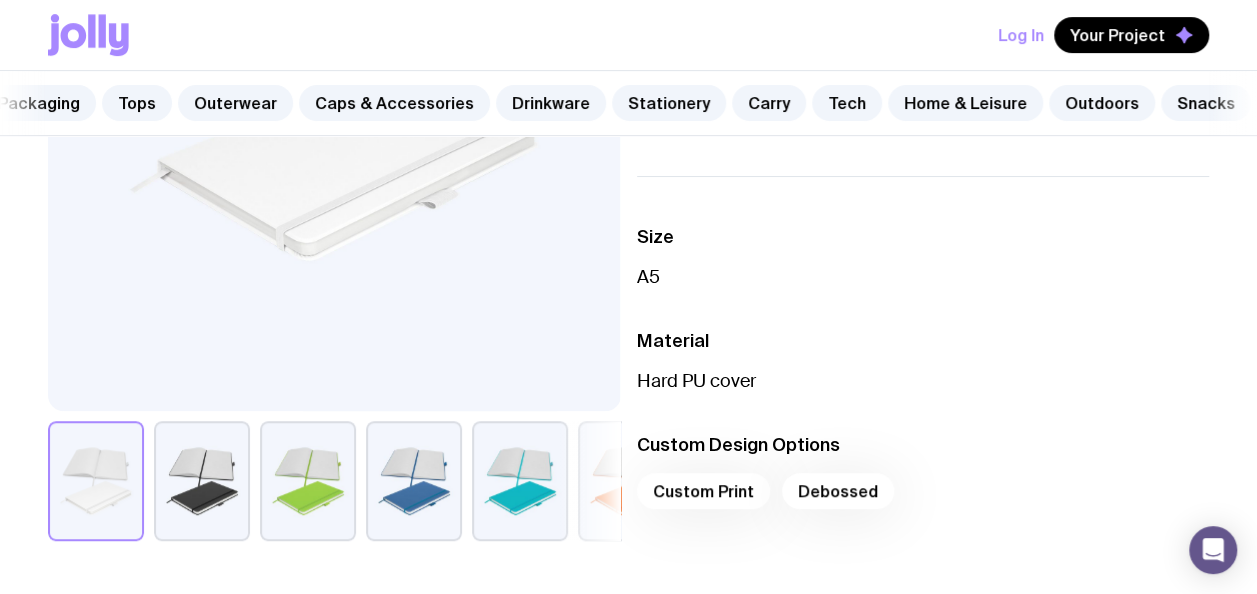 scroll, scrollTop: 462, scrollLeft: 0, axis: vertical 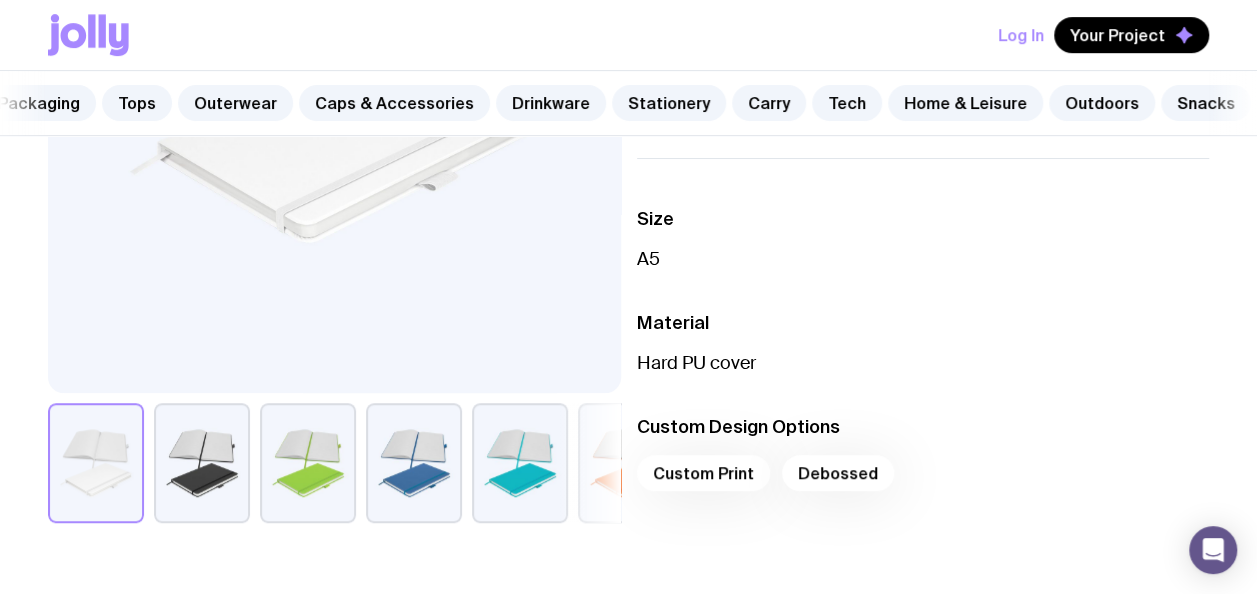click at bounding box center (202, 463) 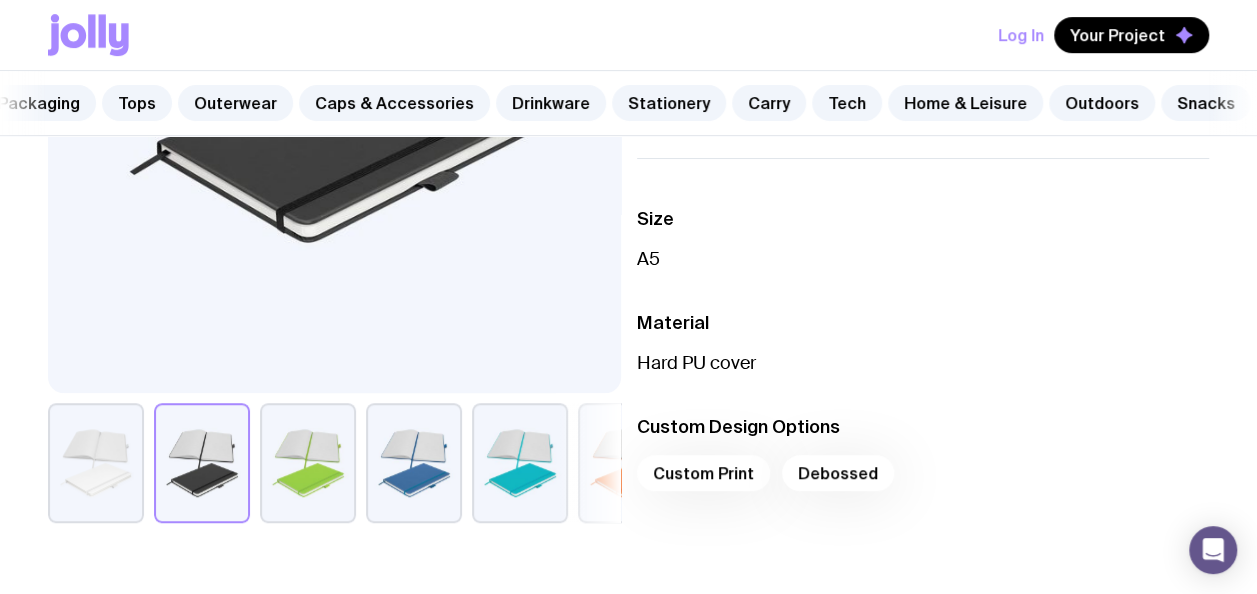click at bounding box center (308, 463) 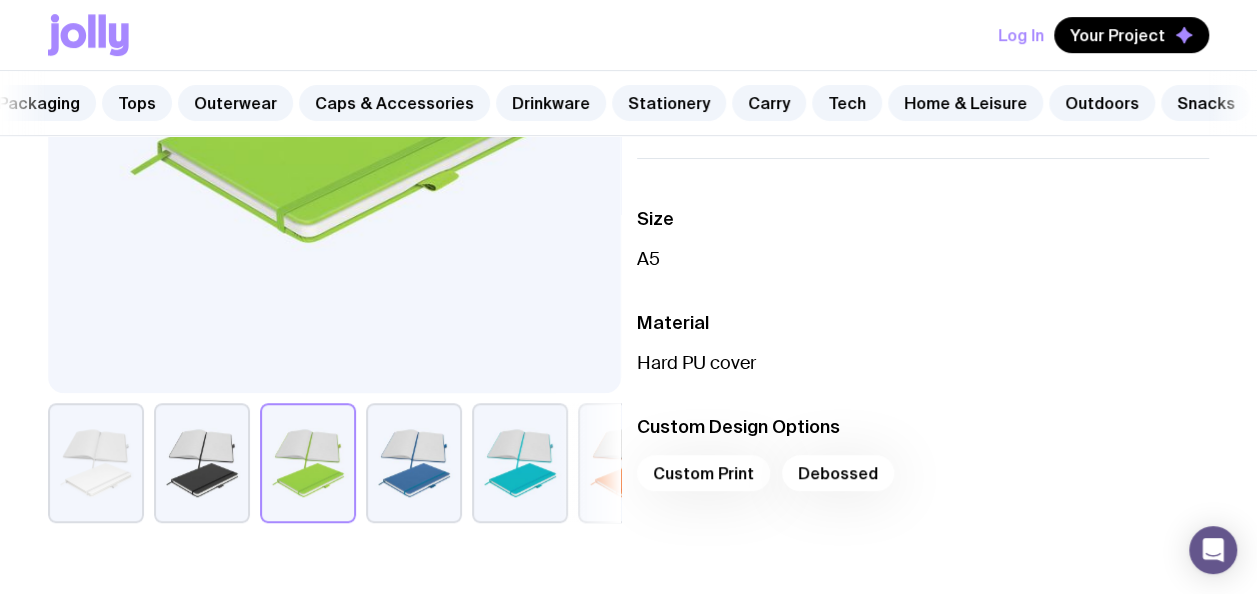 click at bounding box center (414, 463) 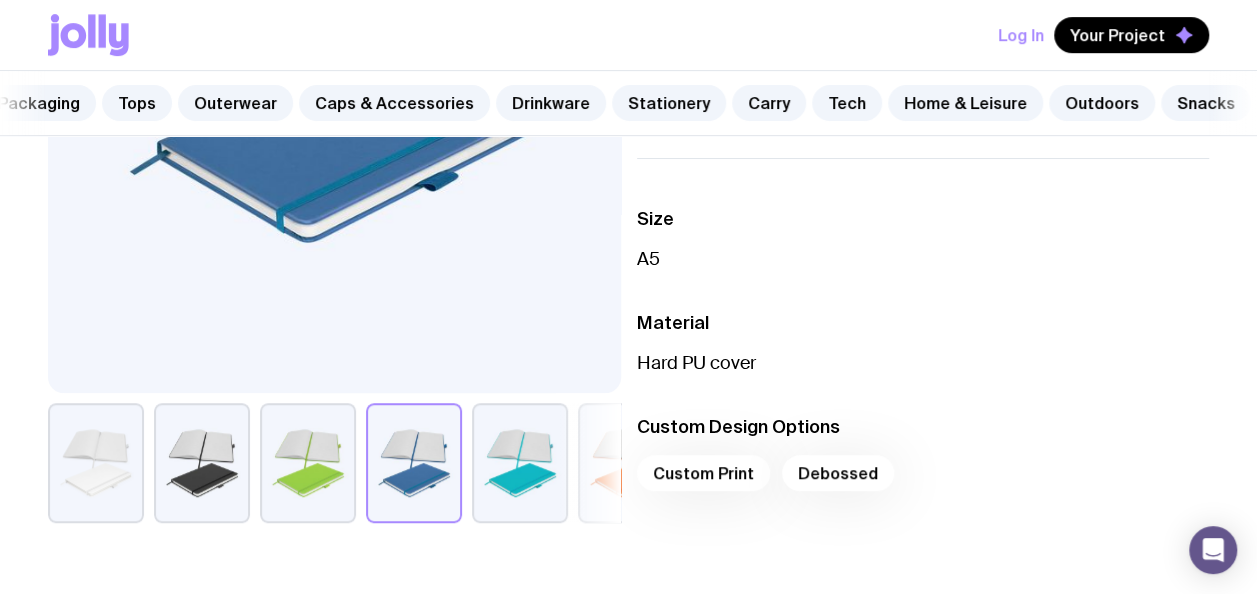 click at bounding box center (520, 463) 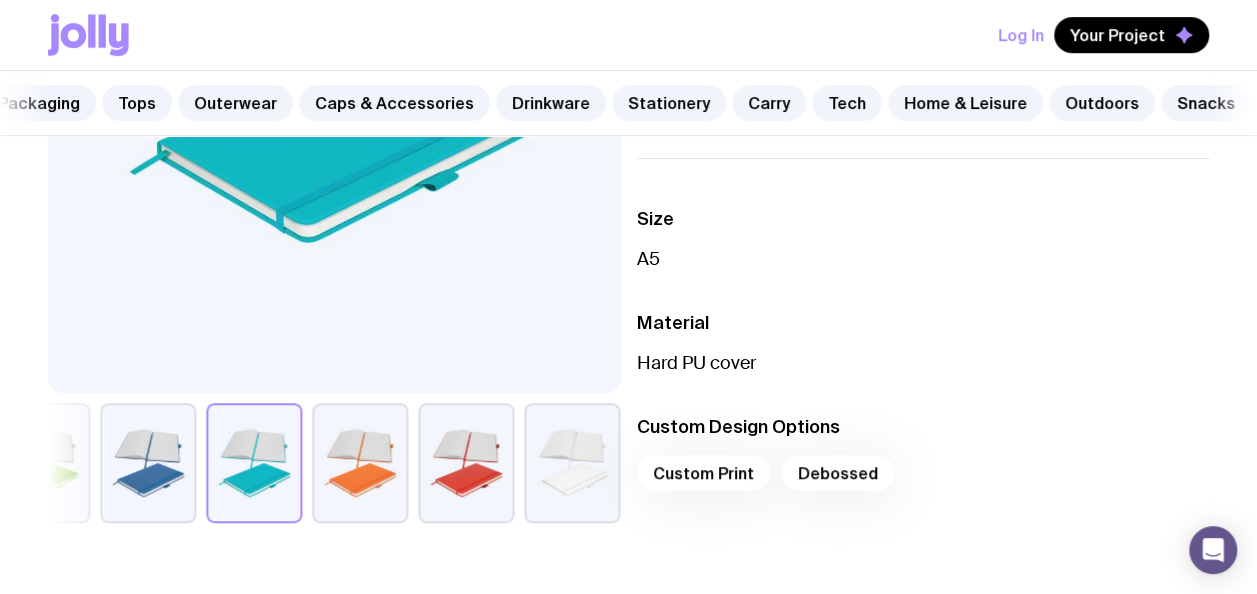 click at bounding box center [360, 463] 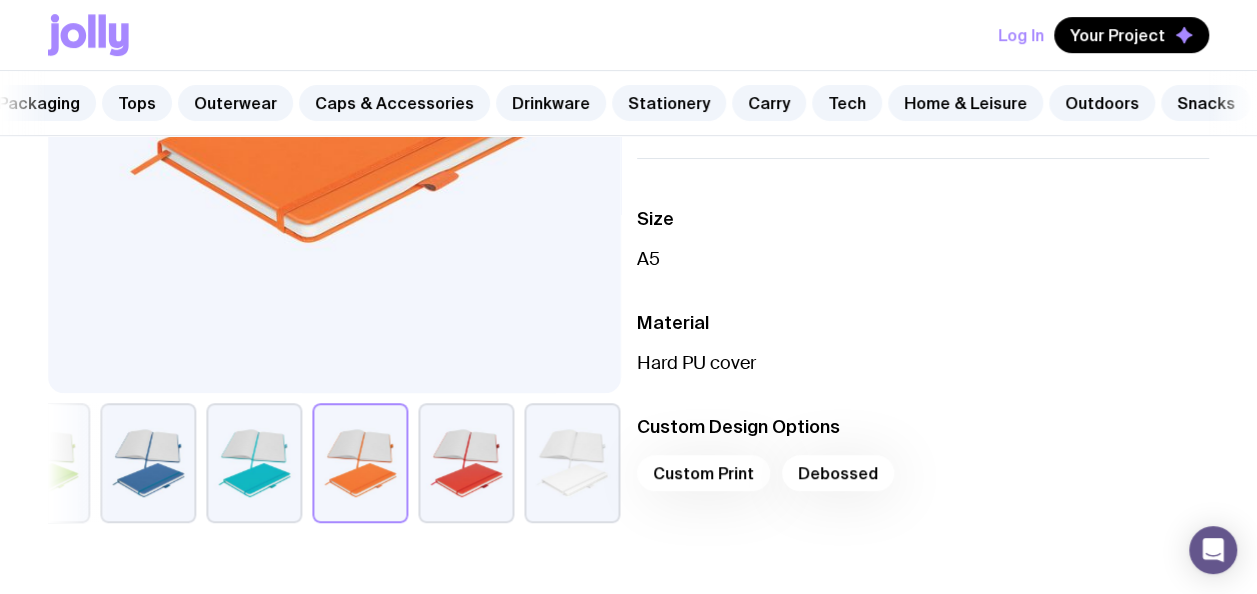 click at bounding box center [466, 463] 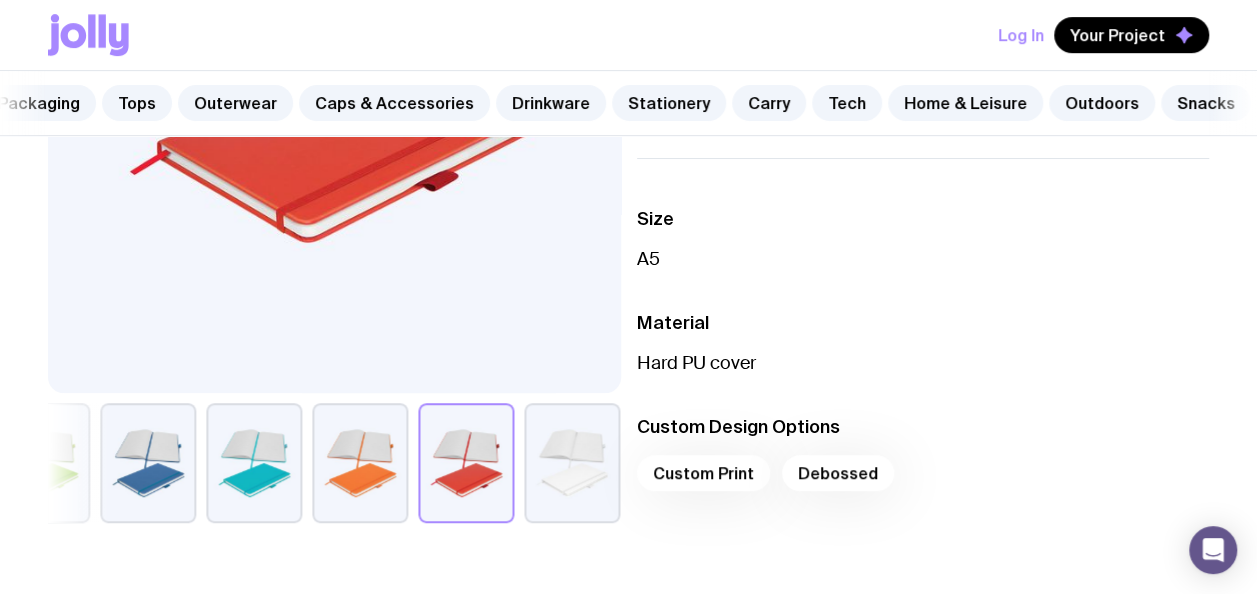 click at bounding box center (572, 463) 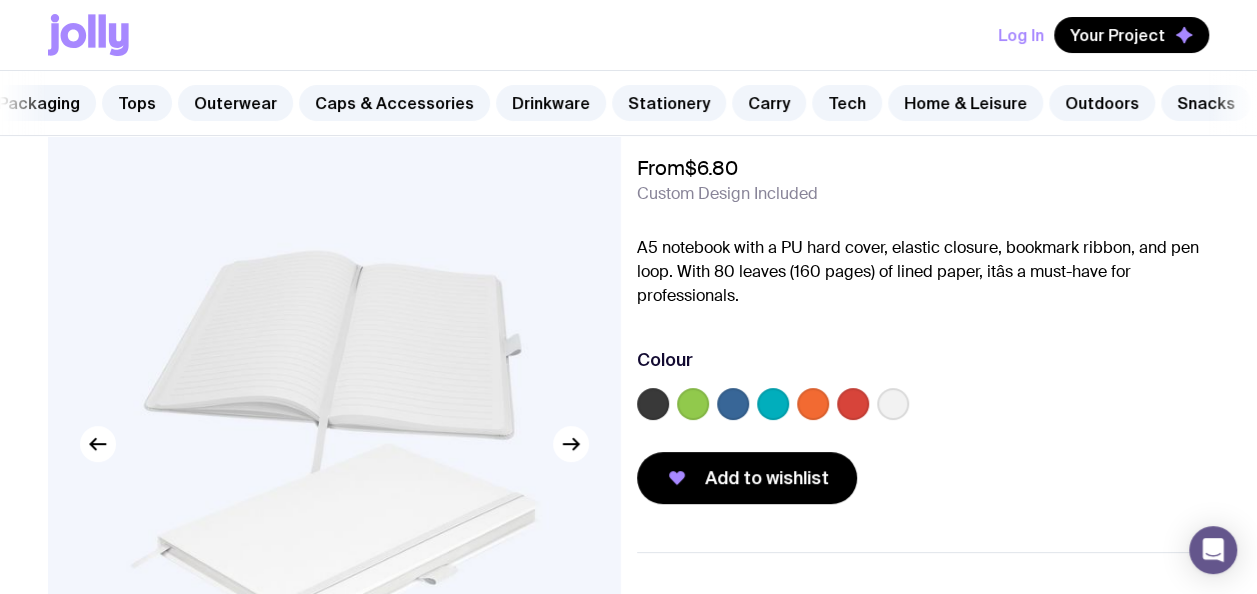 scroll, scrollTop: 70, scrollLeft: 0, axis: vertical 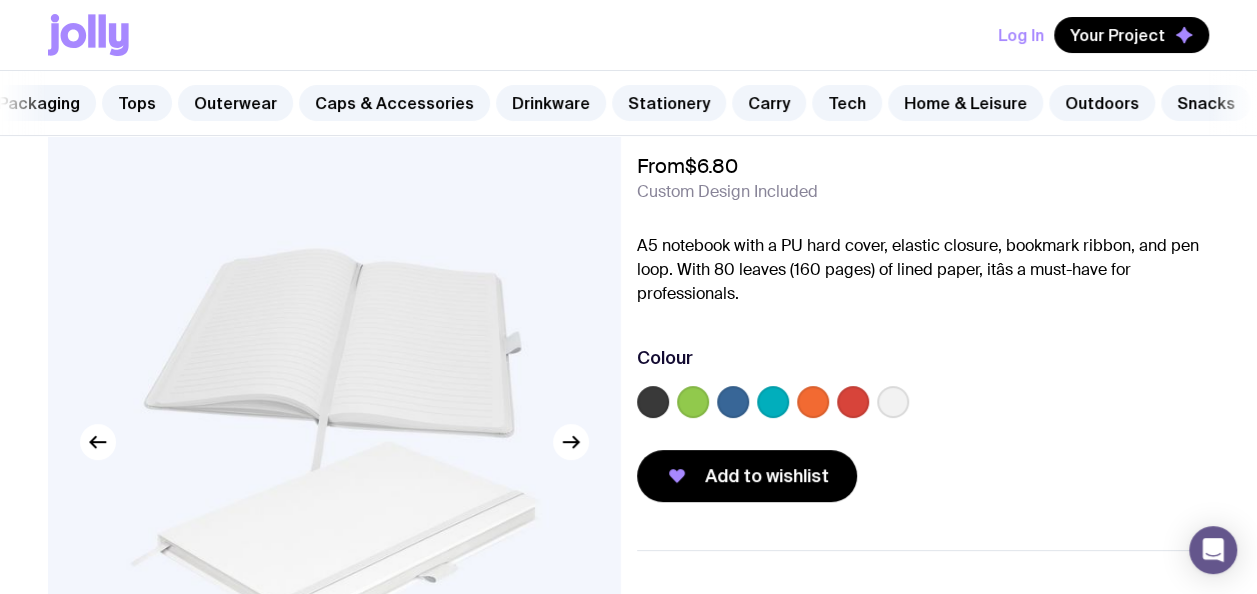 click 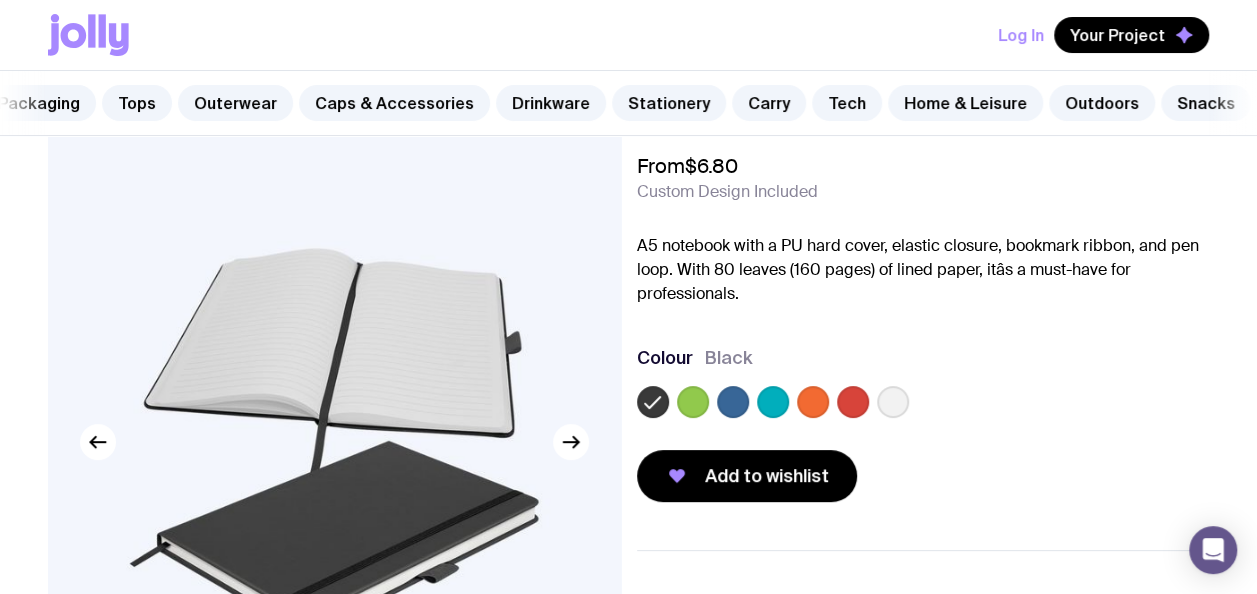 click 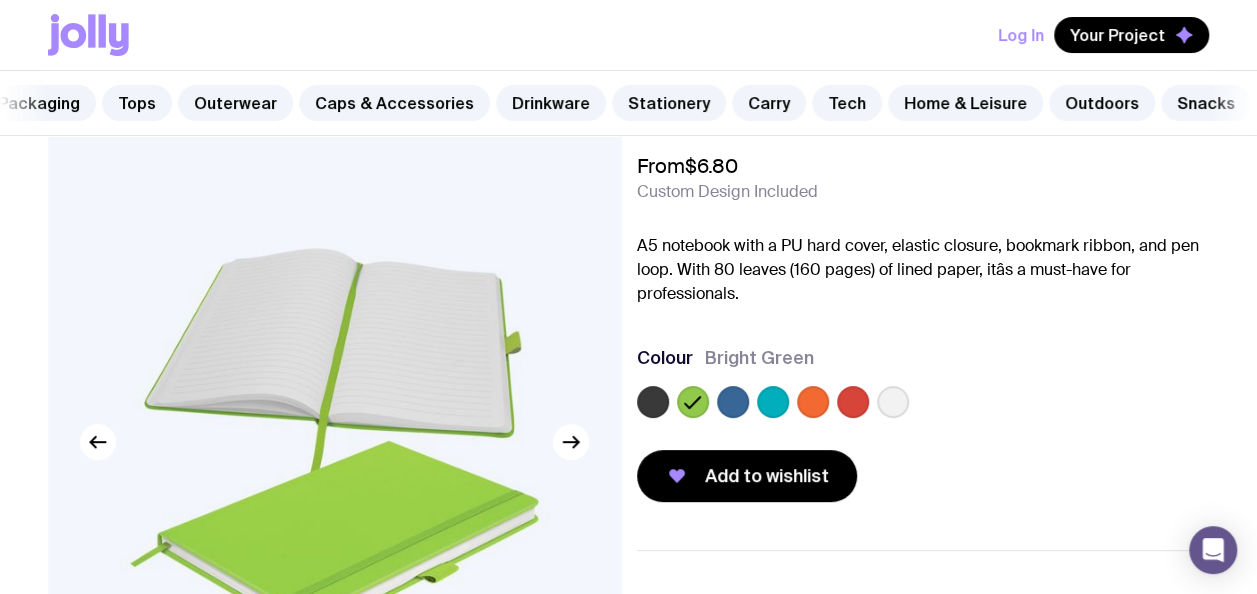 click 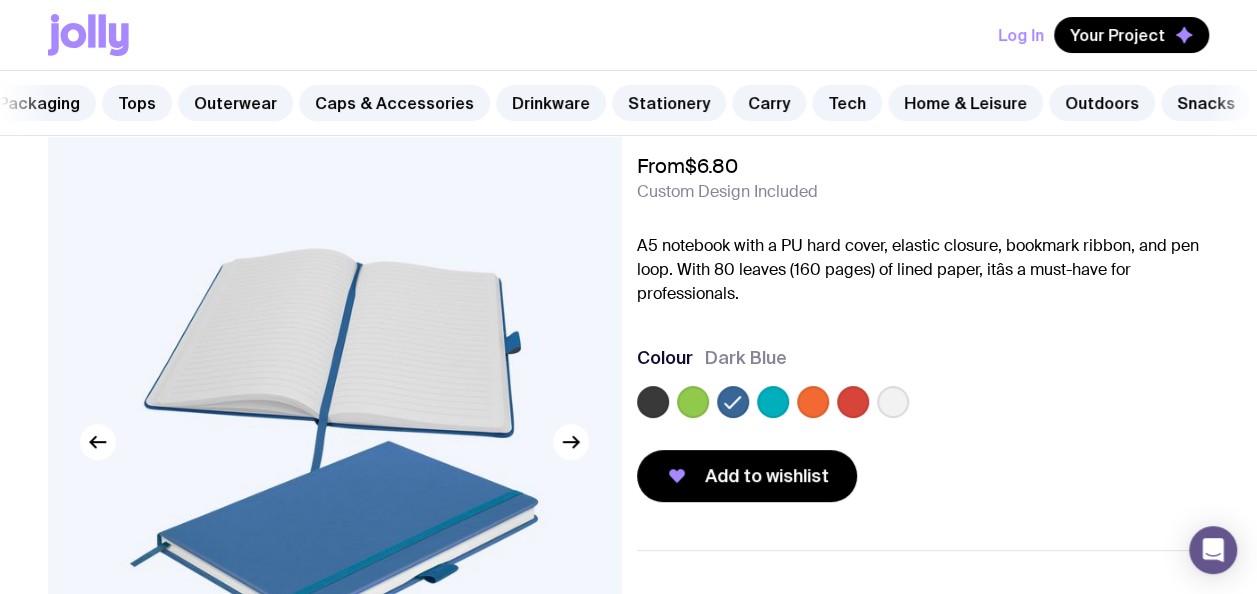 click 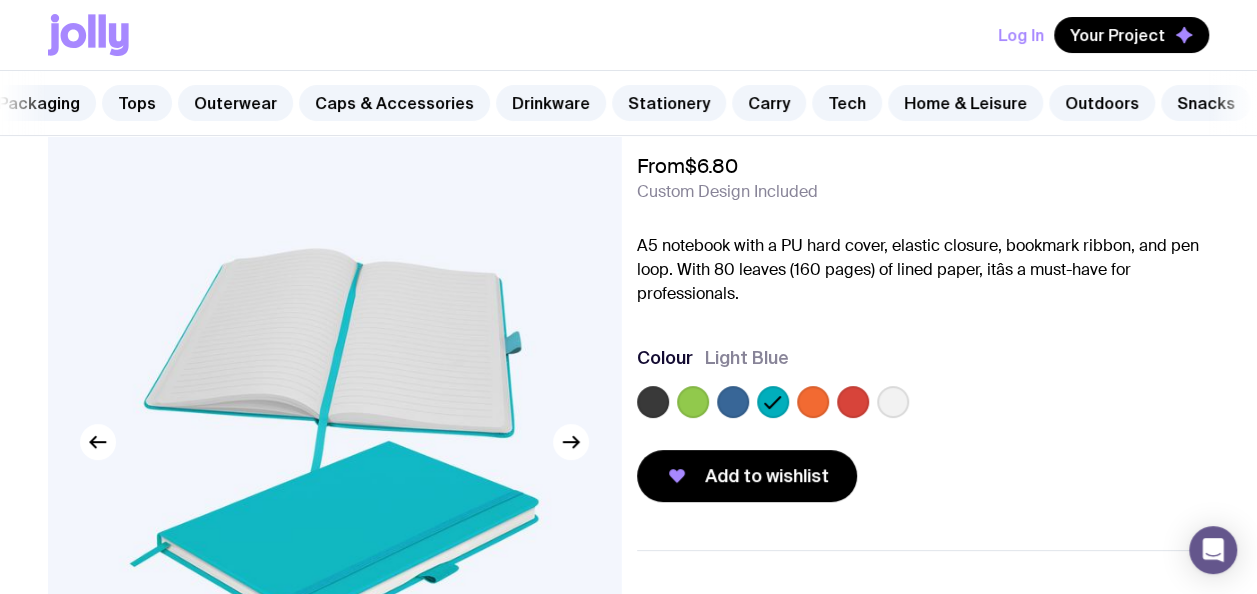 click 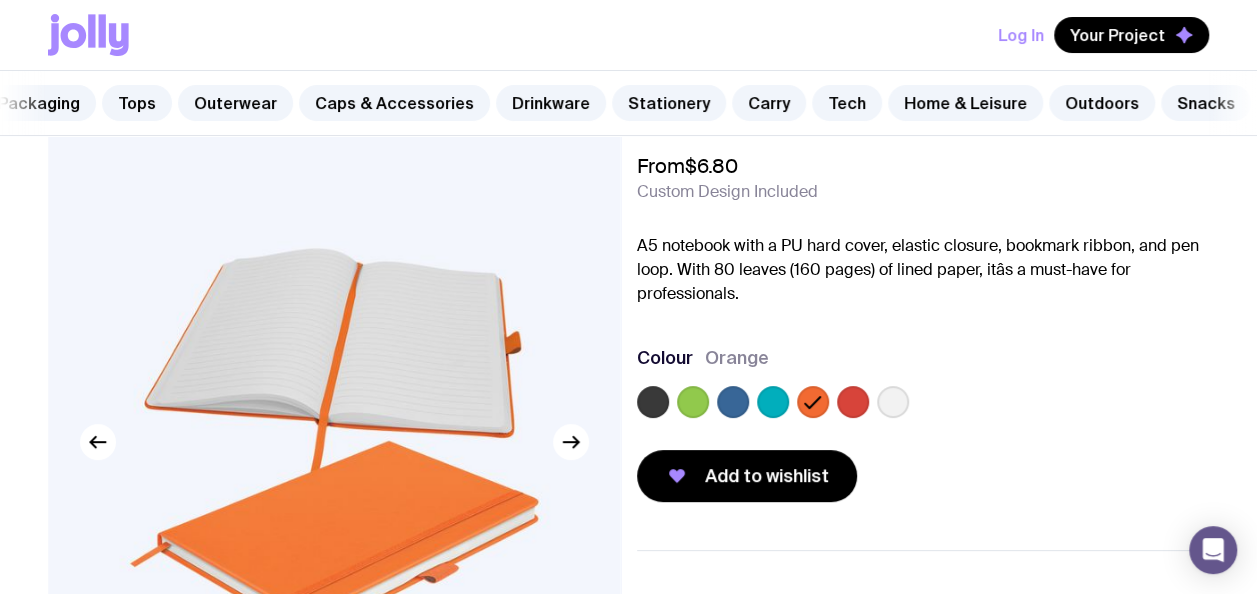 click 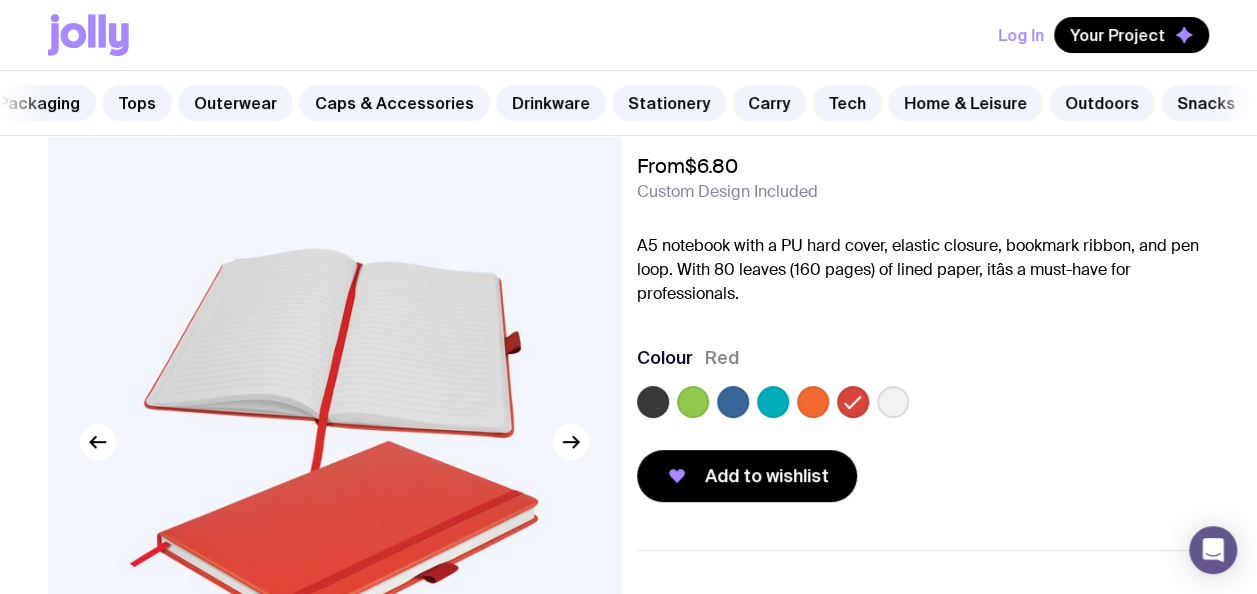click 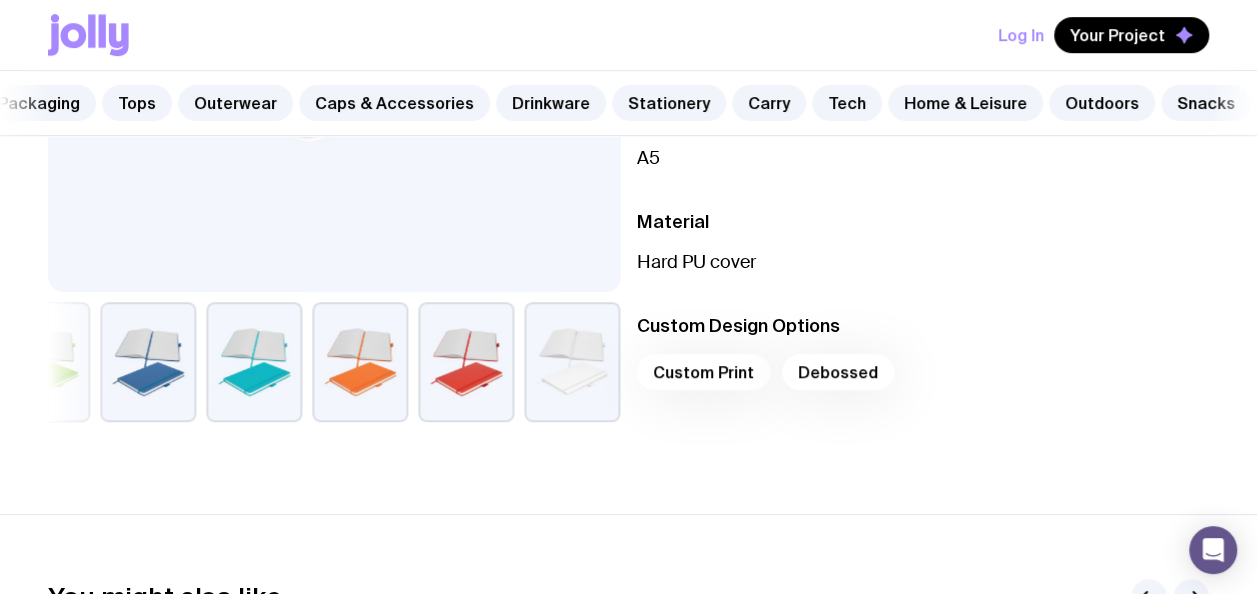 scroll, scrollTop: 566, scrollLeft: 0, axis: vertical 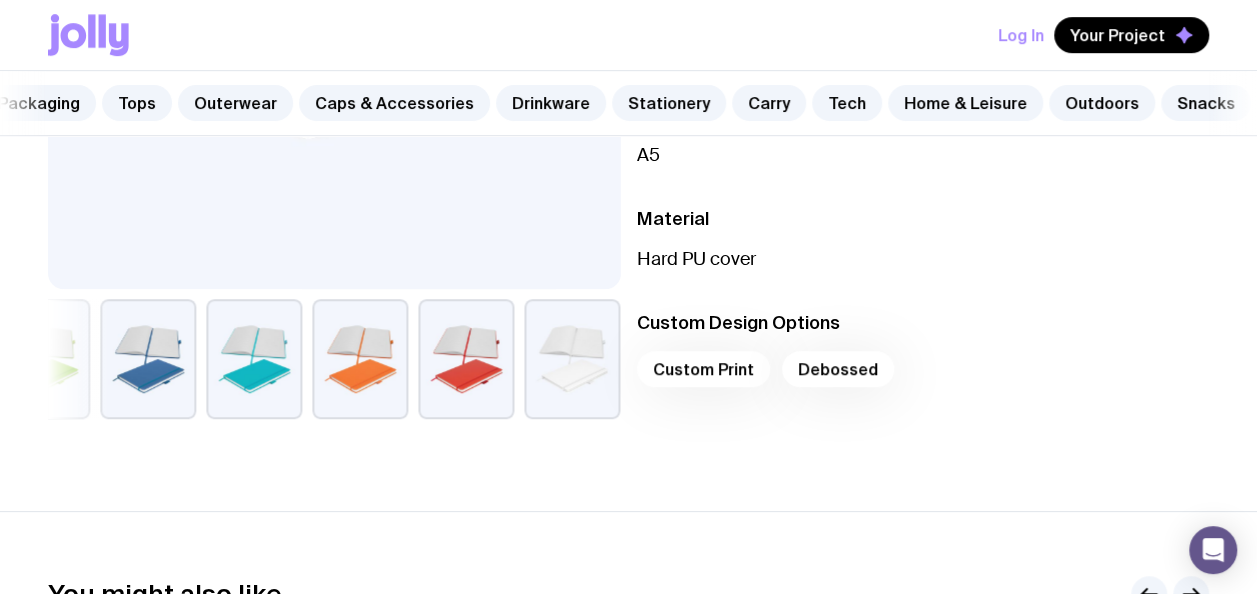 click on "Custom Print Debossed" at bounding box center (923, 375) 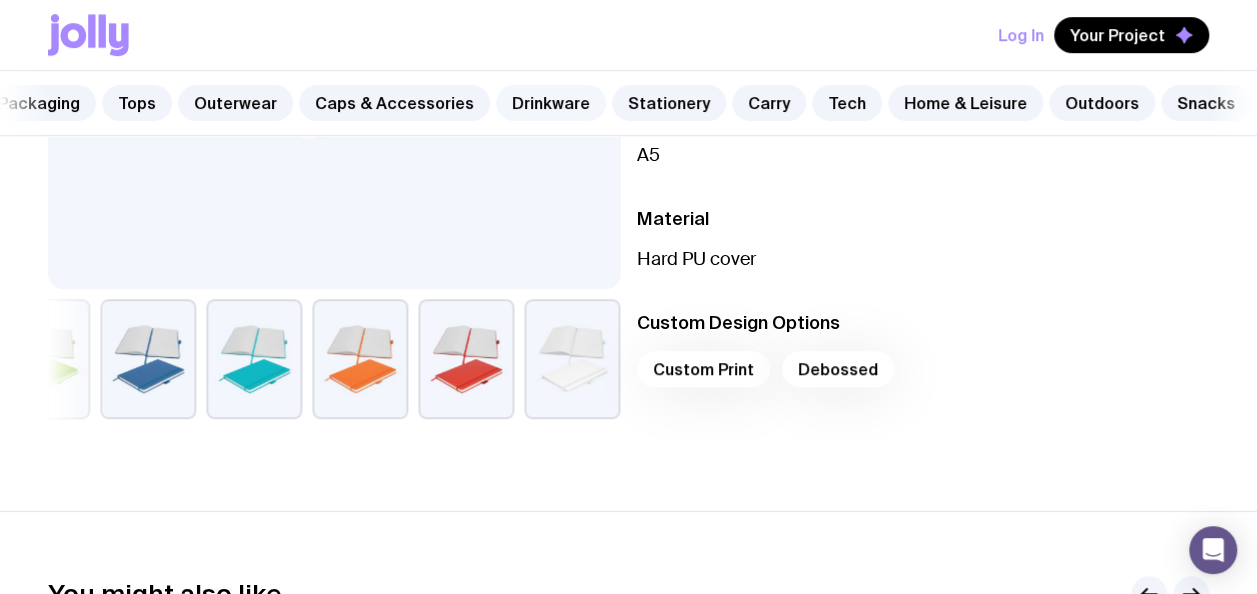 click on "Drinkware" 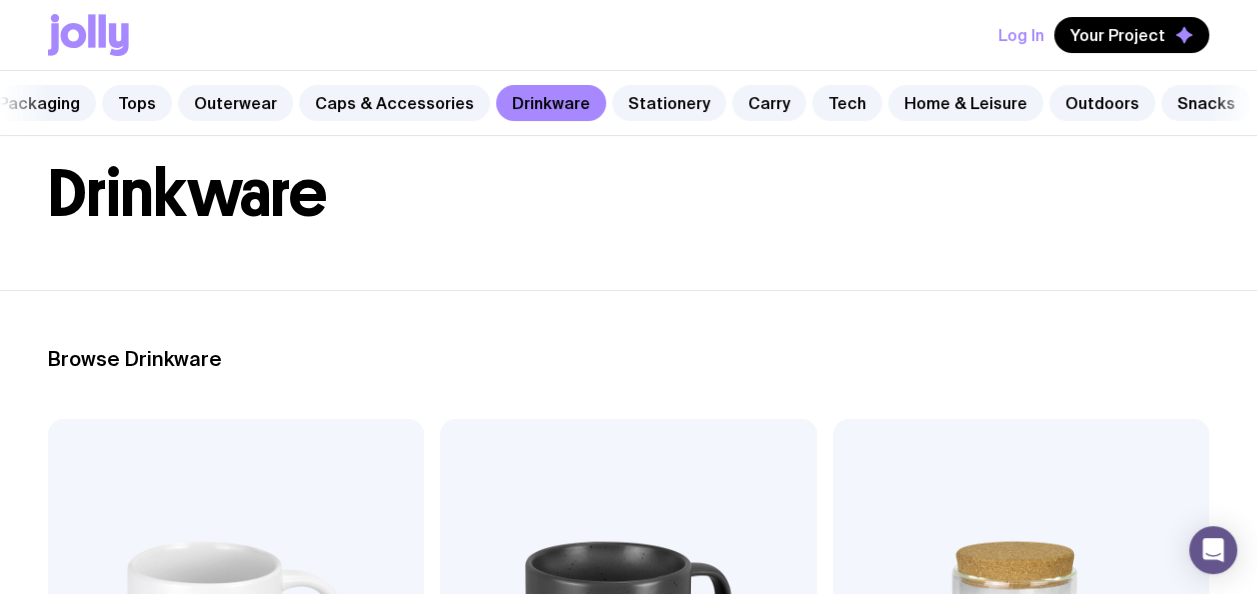scroll, scrollTop: 0, scrollLeft: 0, axis: both 